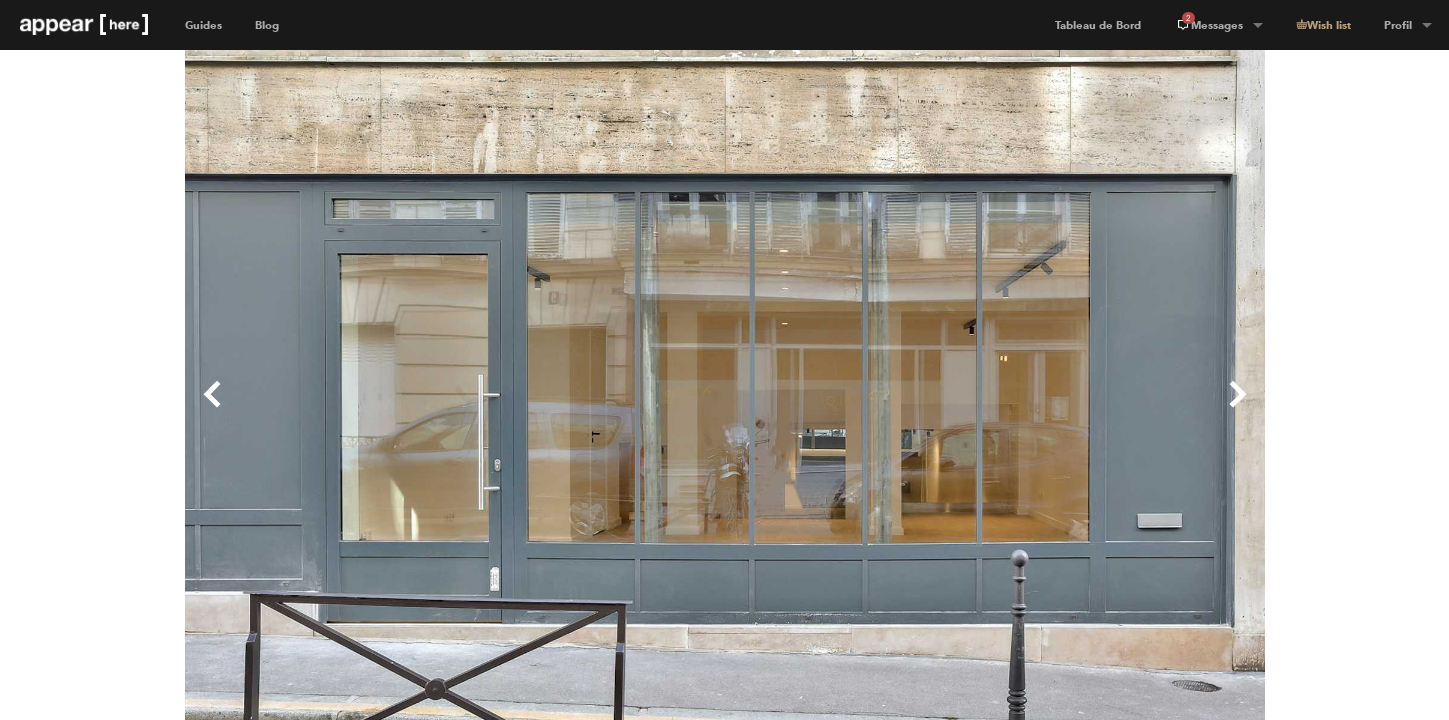 scroll, scrollTop: 0, scrollLeft: 0, axis: both 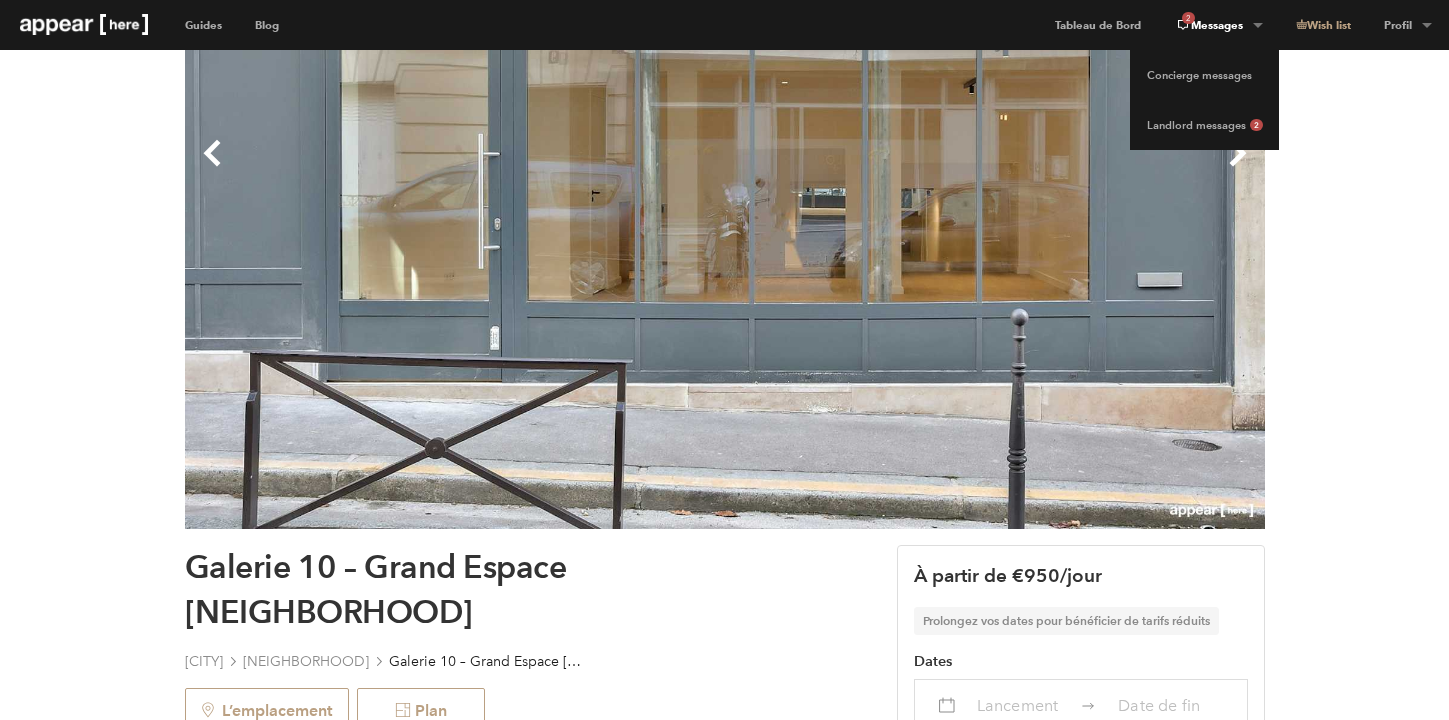 click on "2 Messages" at bounding box center (1218, 25) 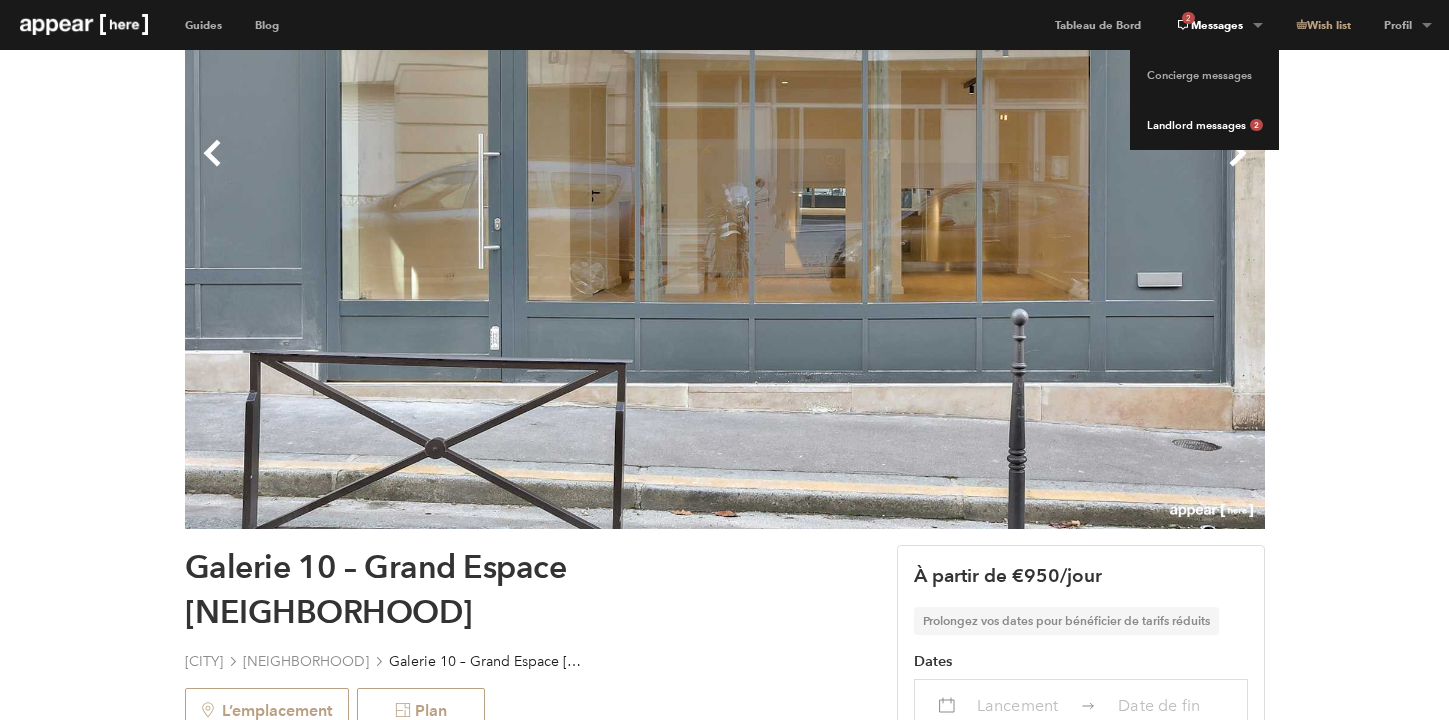 click on "Landlord messages 2" at bounding box center [1204, 125] 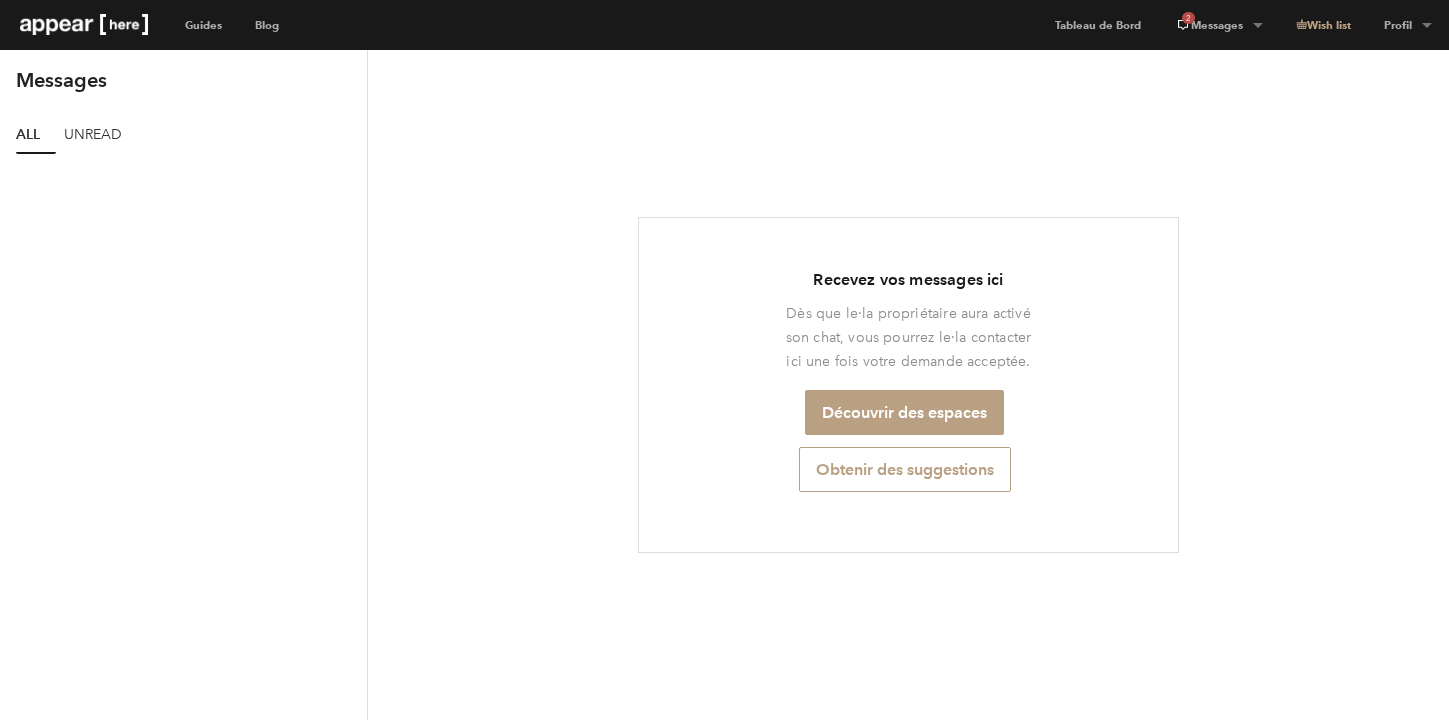 scroll, scrollTop: 0, scrollLeft: 0, axis: both 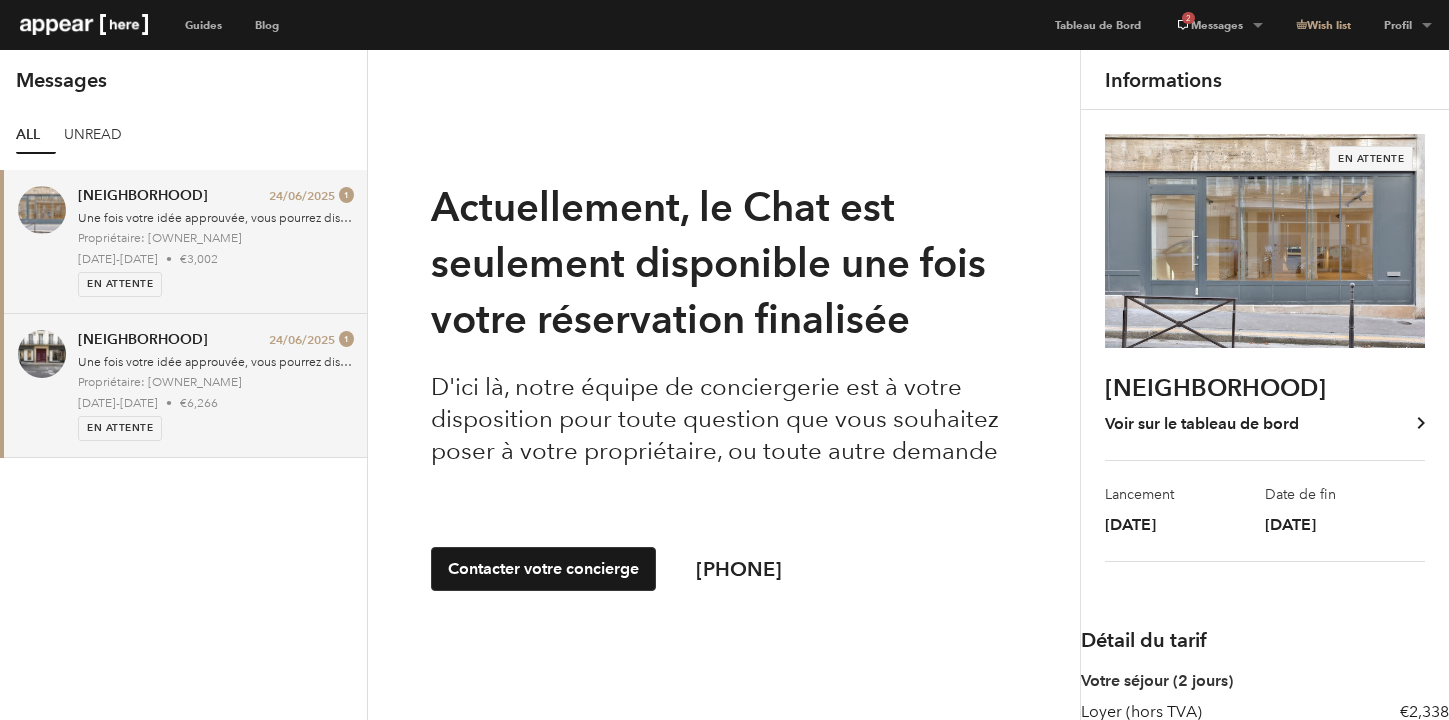 click on "17 oct.  -  18 oct. • €6,266" at bounding box center (216, 403) 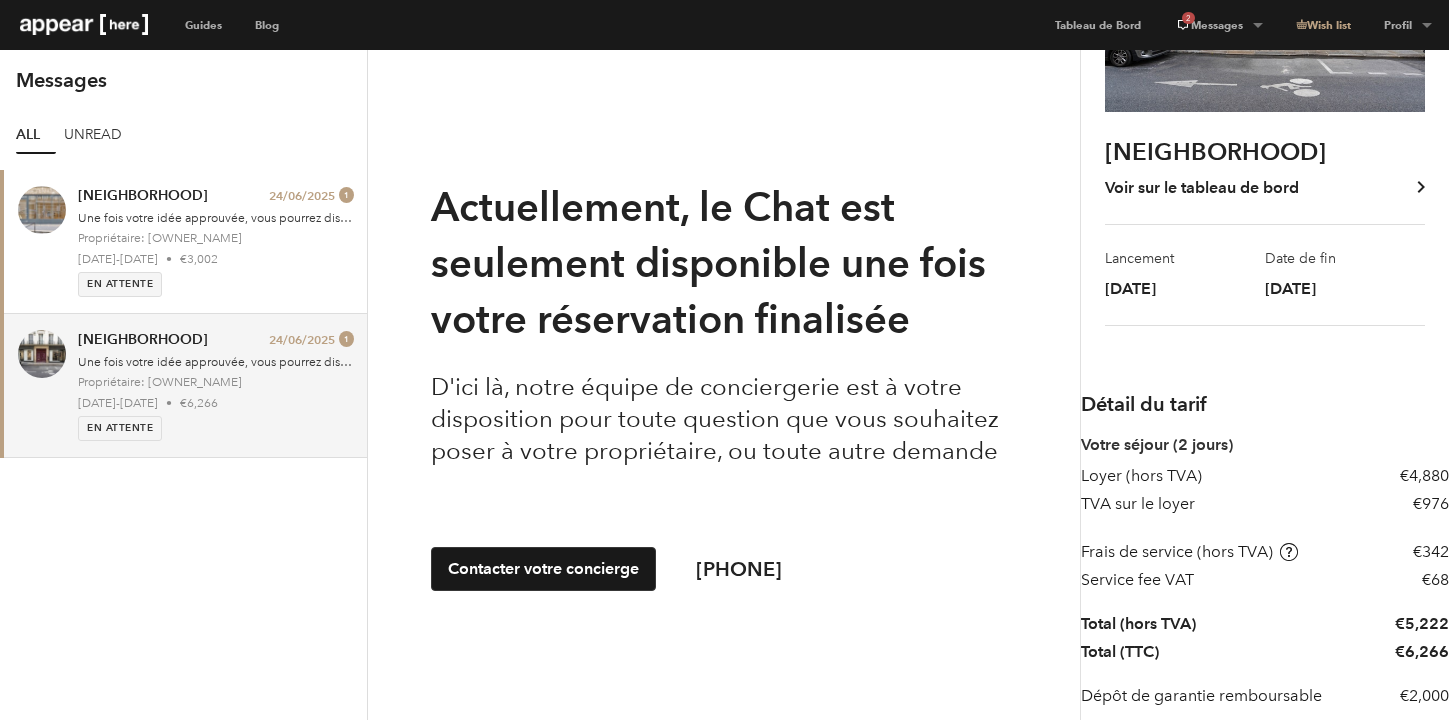 scroll, scrollTop: 592, scrollLeft: 0, axis: vertical 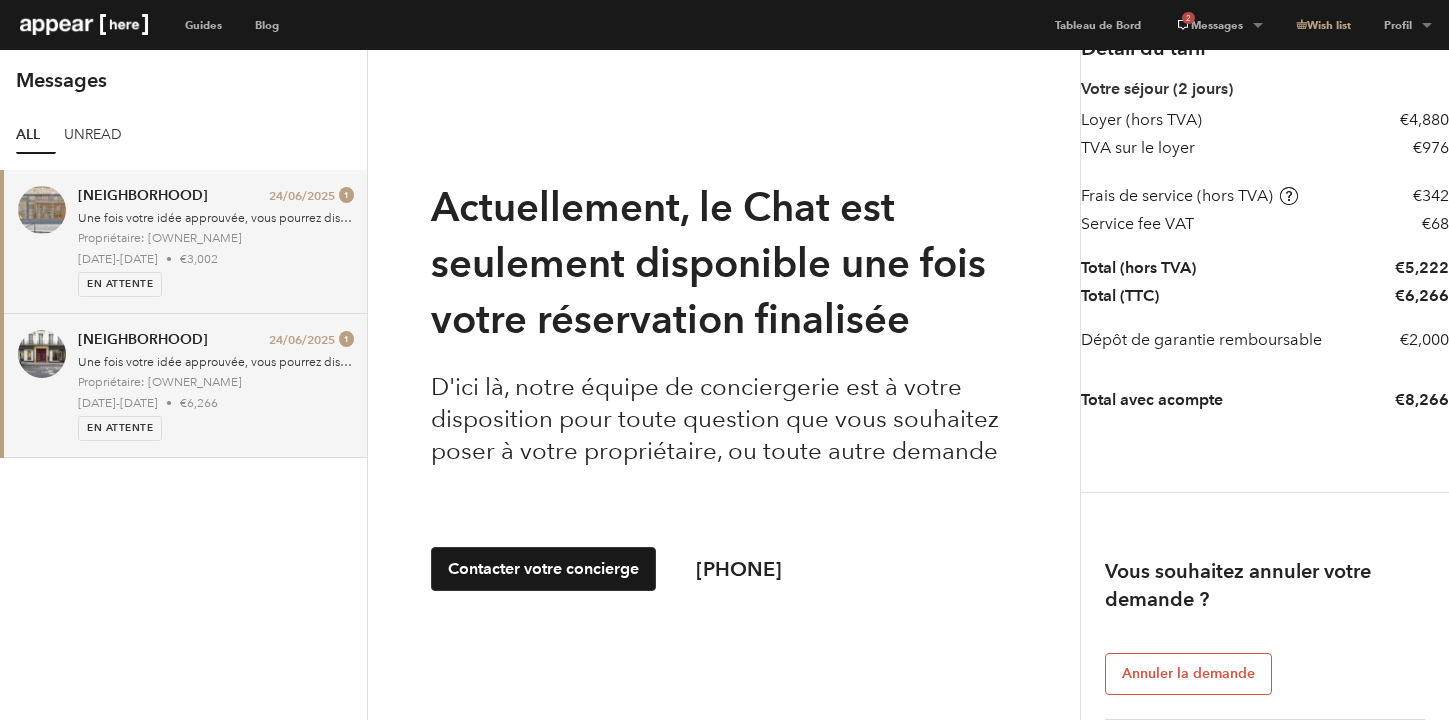 click on "Galerie 10 – Grand Espace Marais  24/06/2025 1 Une fois votre idée approuvée, vous pourrez discuter des détails directement avec le·la propriétaire. Propriétaire: Lionel 17 oct.  -  18 oct. • €3,002 En attente" at bounding box center (216, 241) 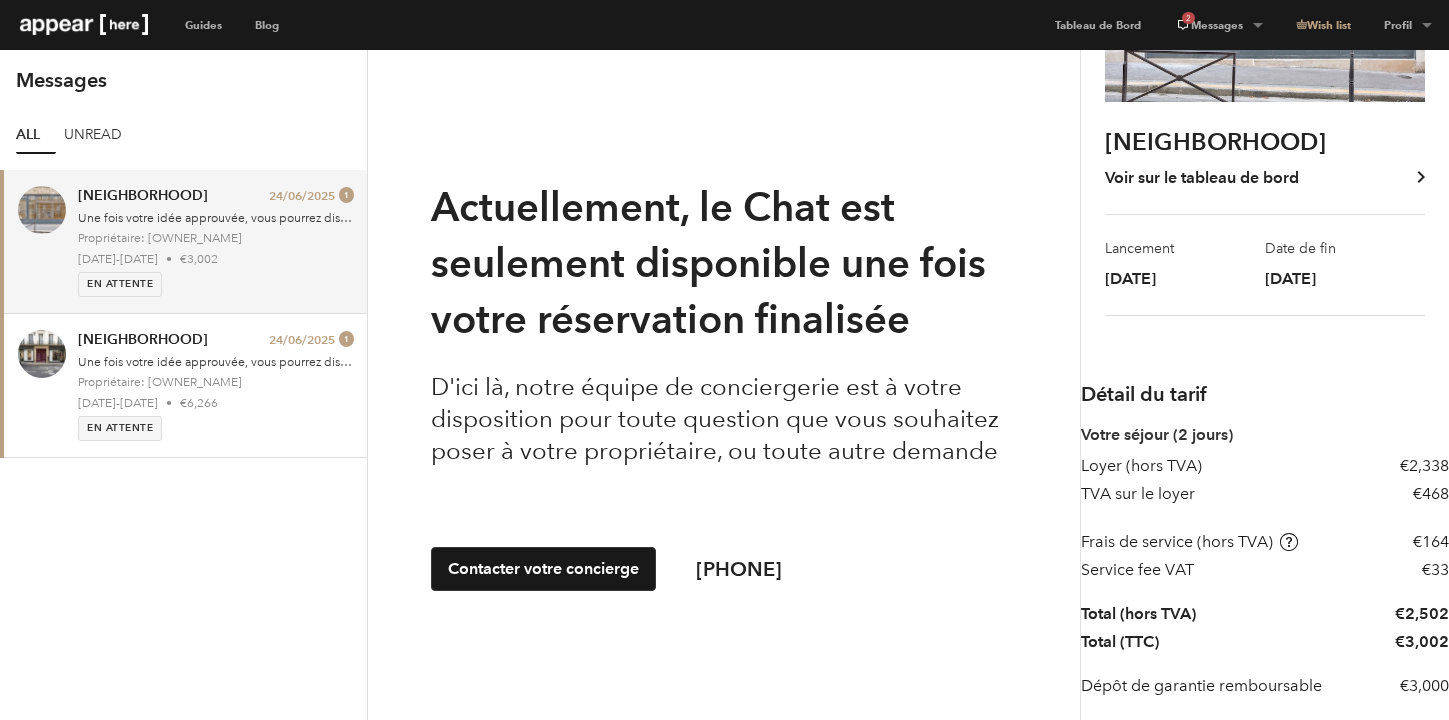 scroll, scrollTop: 236, scrollLeft: 0, axis: vertical 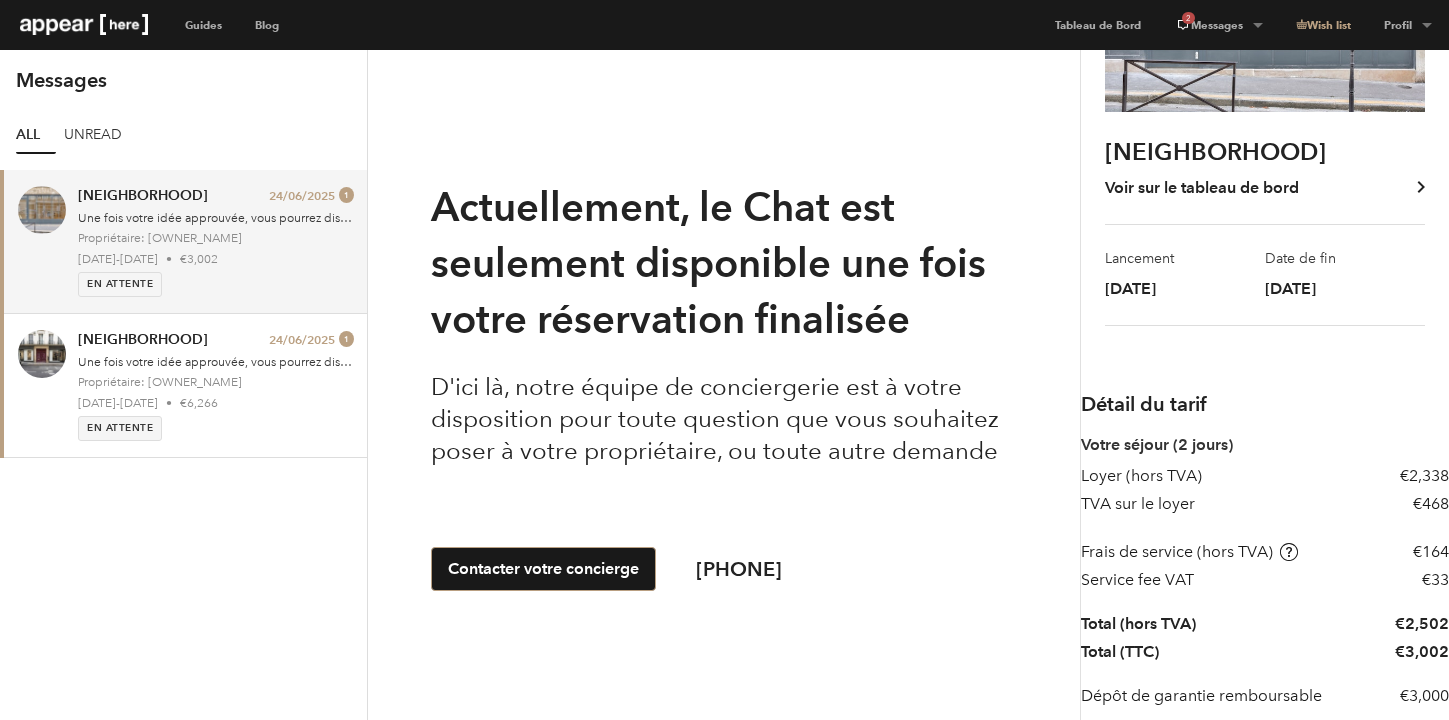 click on "Contacter votre concierge" at bounding box center (543, 569) 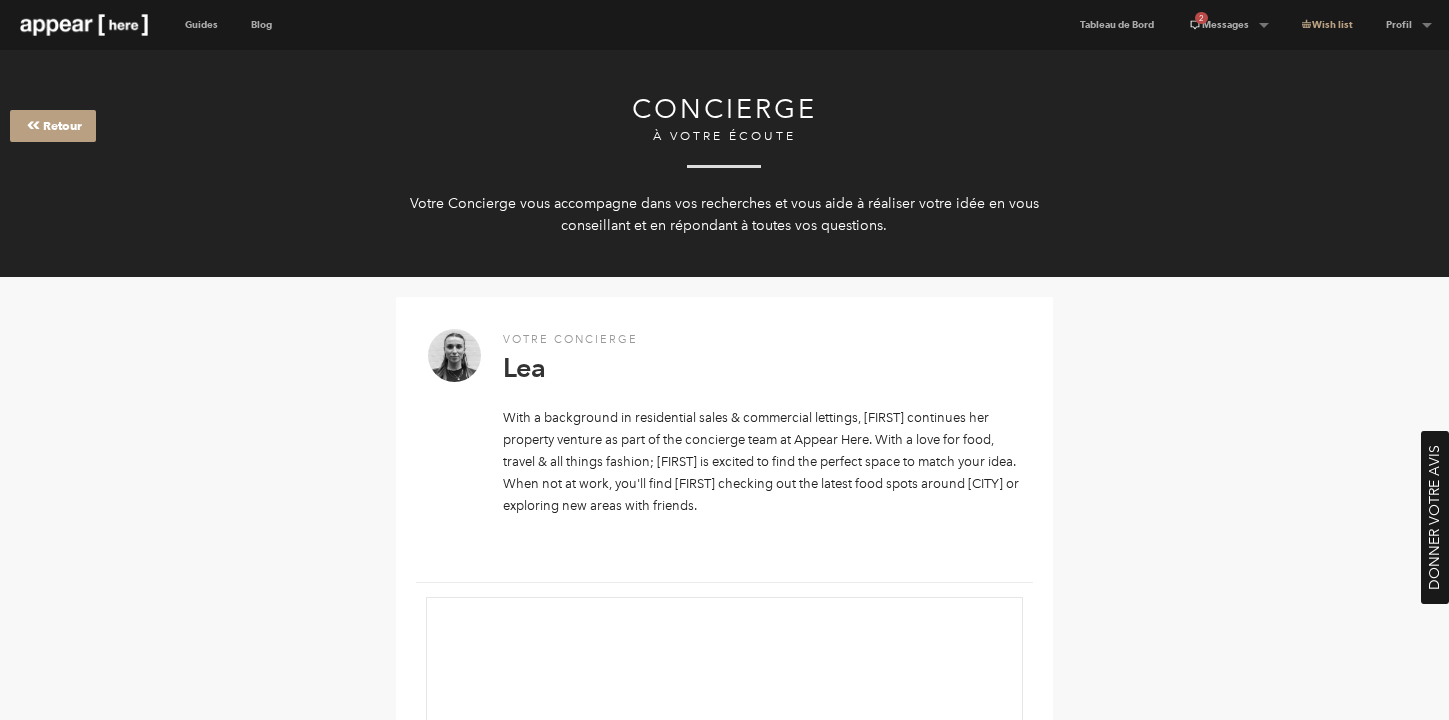 scroll, scrollTop: 0, scrollLeft: 0, axis: both 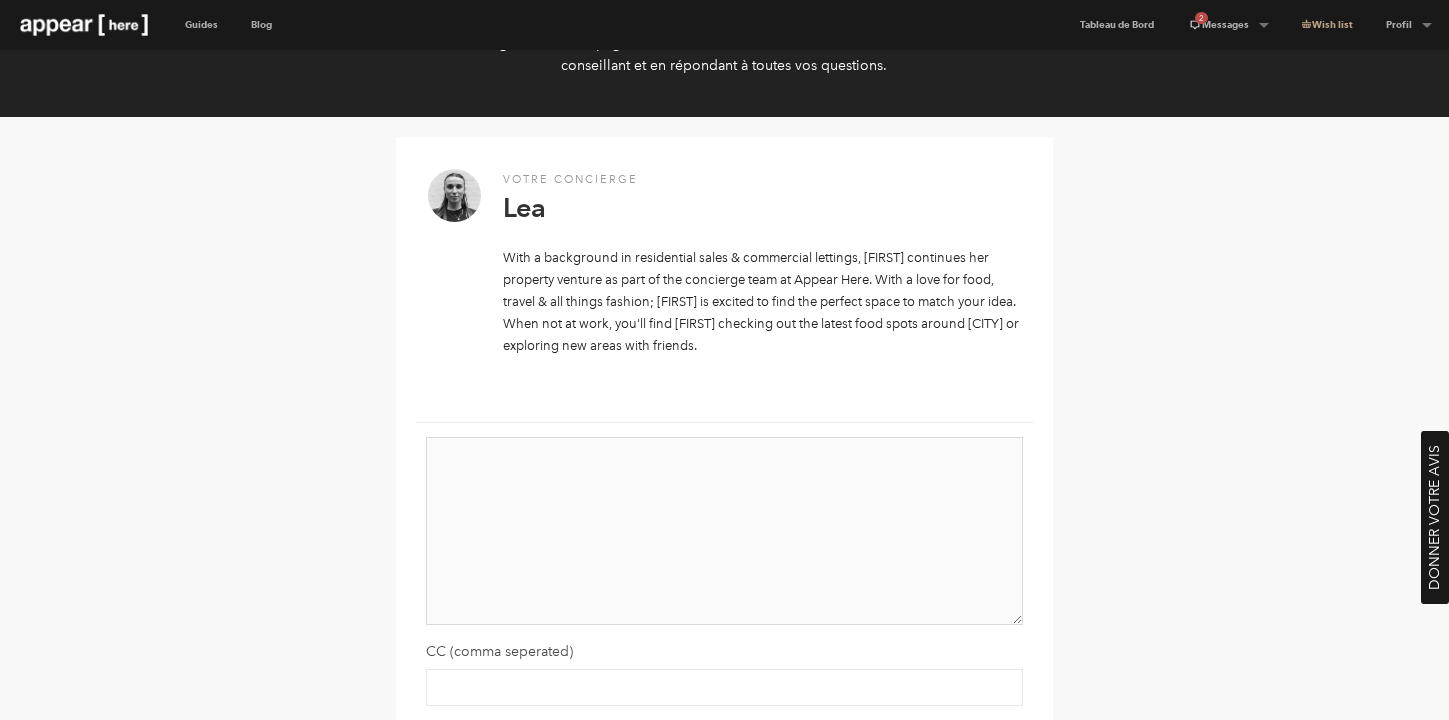 click at bounding box center [724, 531] 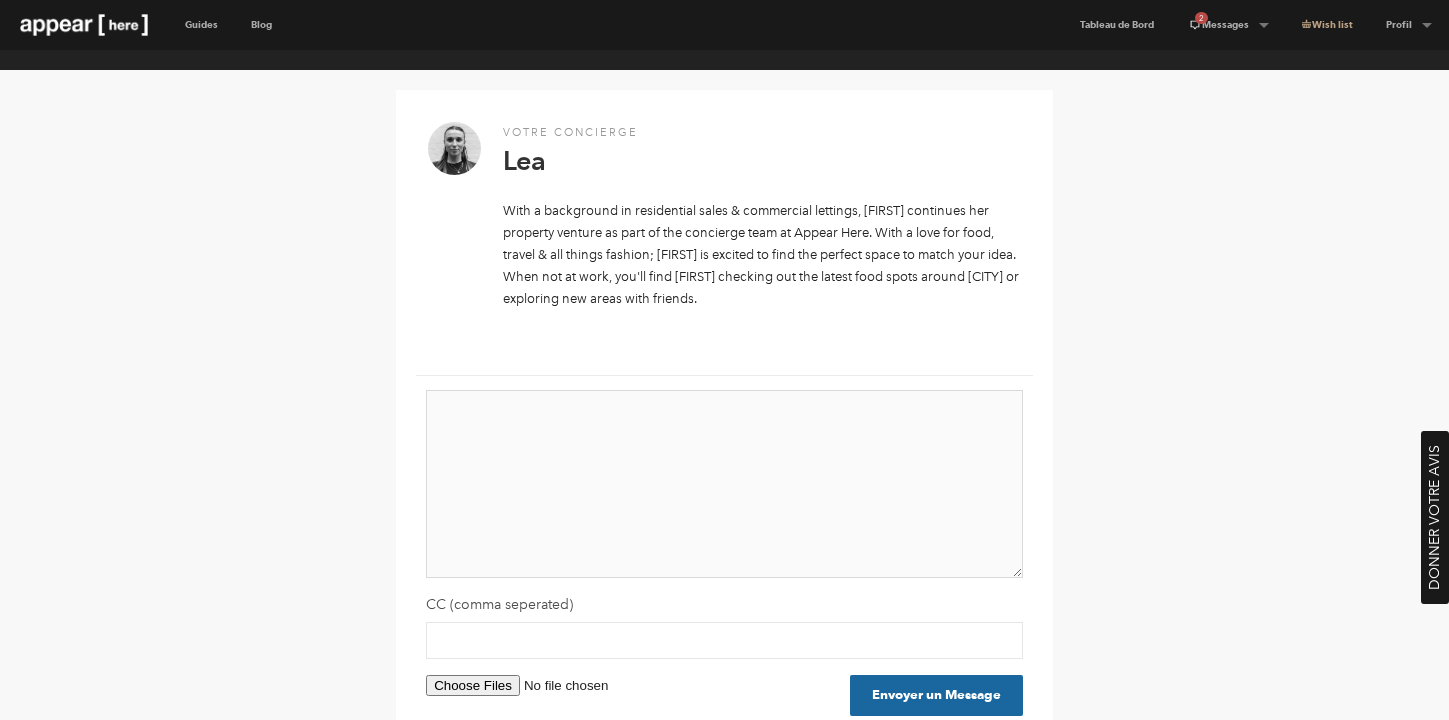 scroll, scrollTop: 206, scrollLeft: 0, axis: vertical 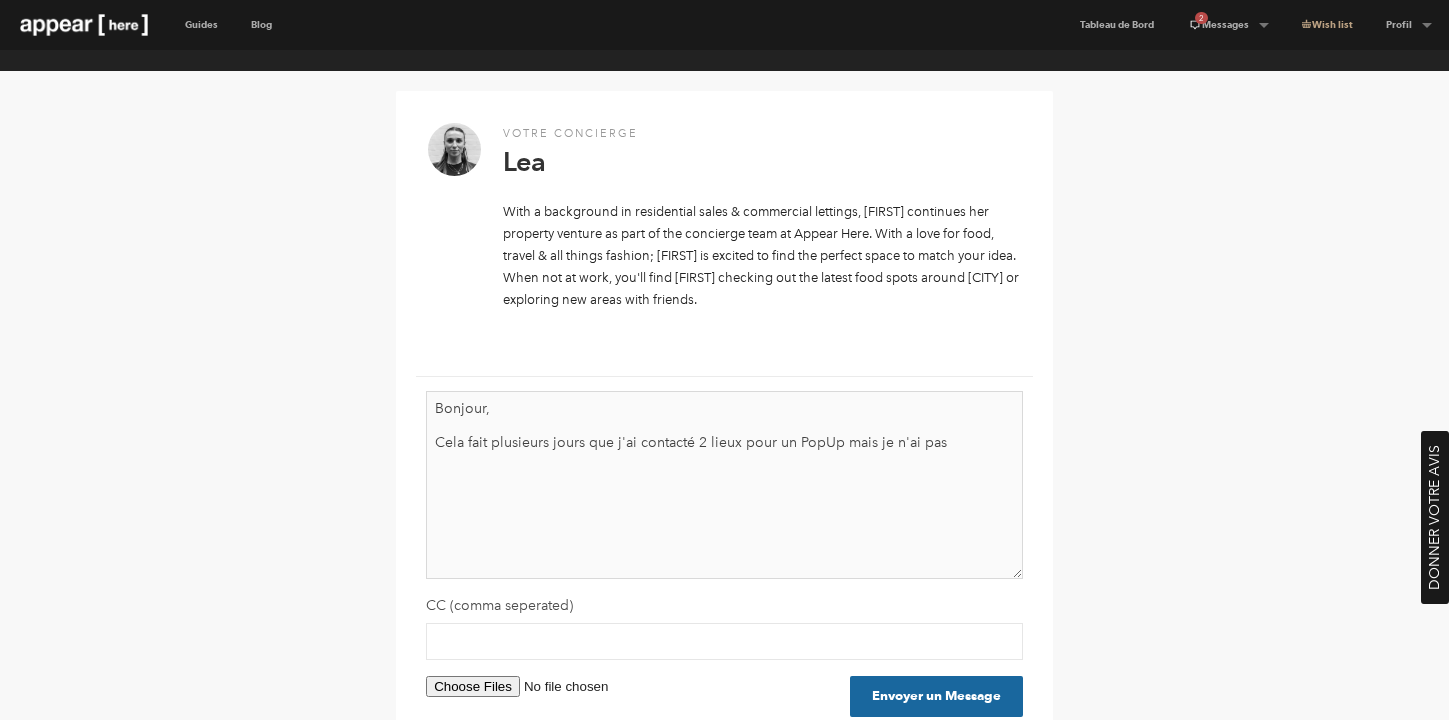 click on "Bonjour,
Cela fait plusieurs jours que j'ai contacté 2 lieux pour un PopUp mais je n'ai pas" at bounding box center [724, 485] 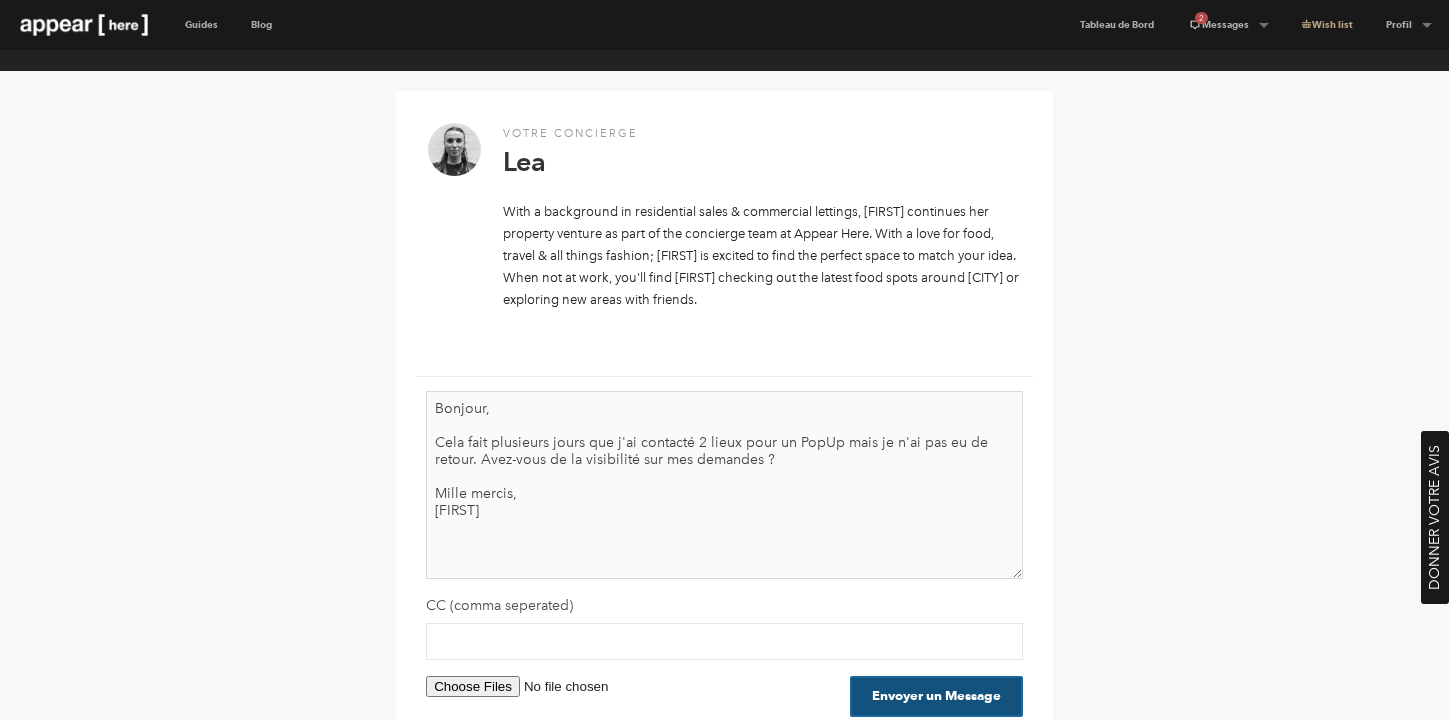 type on "Bonjour,
Cela fait plusieurs jours que j'ai contacté 2 lieux pour un PopUp mais je n'ai pas eu de retour. Avez-vous de la visibilité sur mes demandes ?
Mille mercis,
Manon" 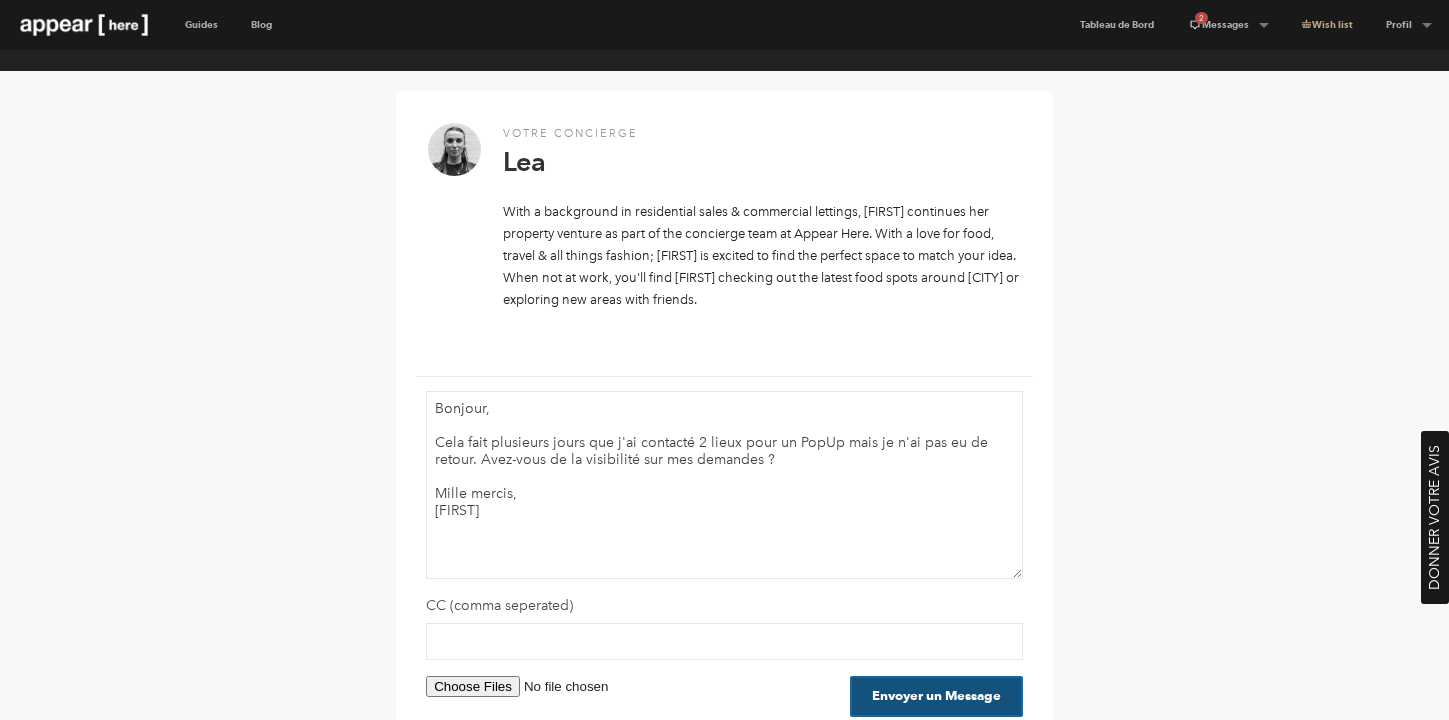click on "Envoyer un Message" at bounding box center [936, 696] 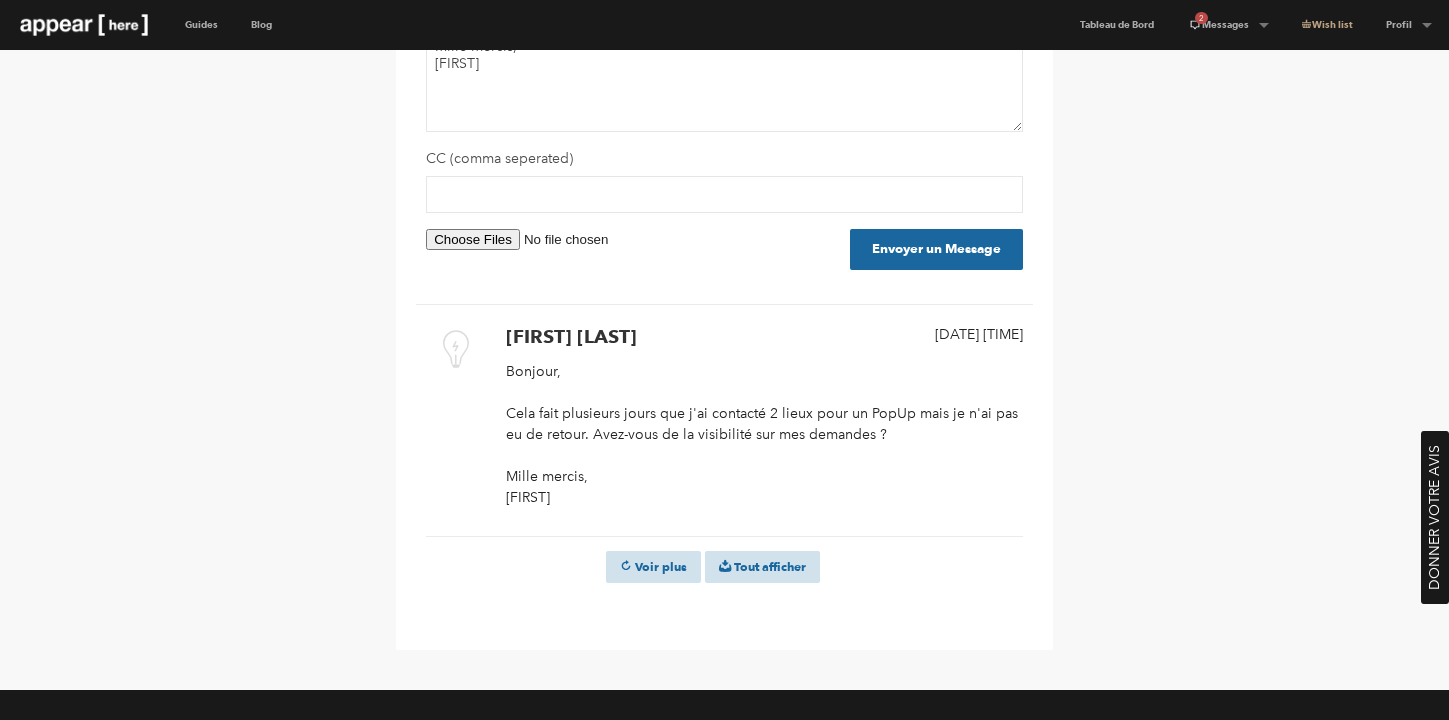 scroll, scrollTop: 0, scrollLeft: 0, axis: both 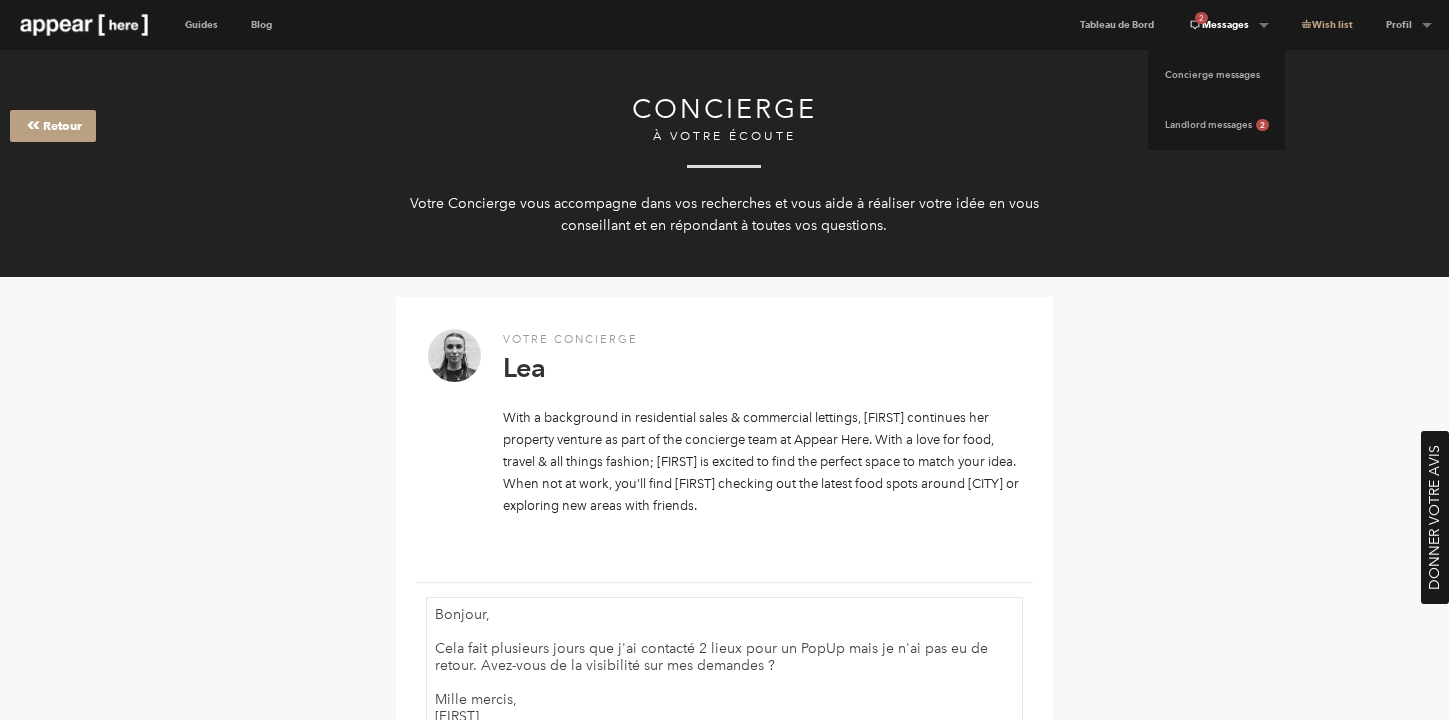 click on "2 Messages" at bounding box center (1228, 25) 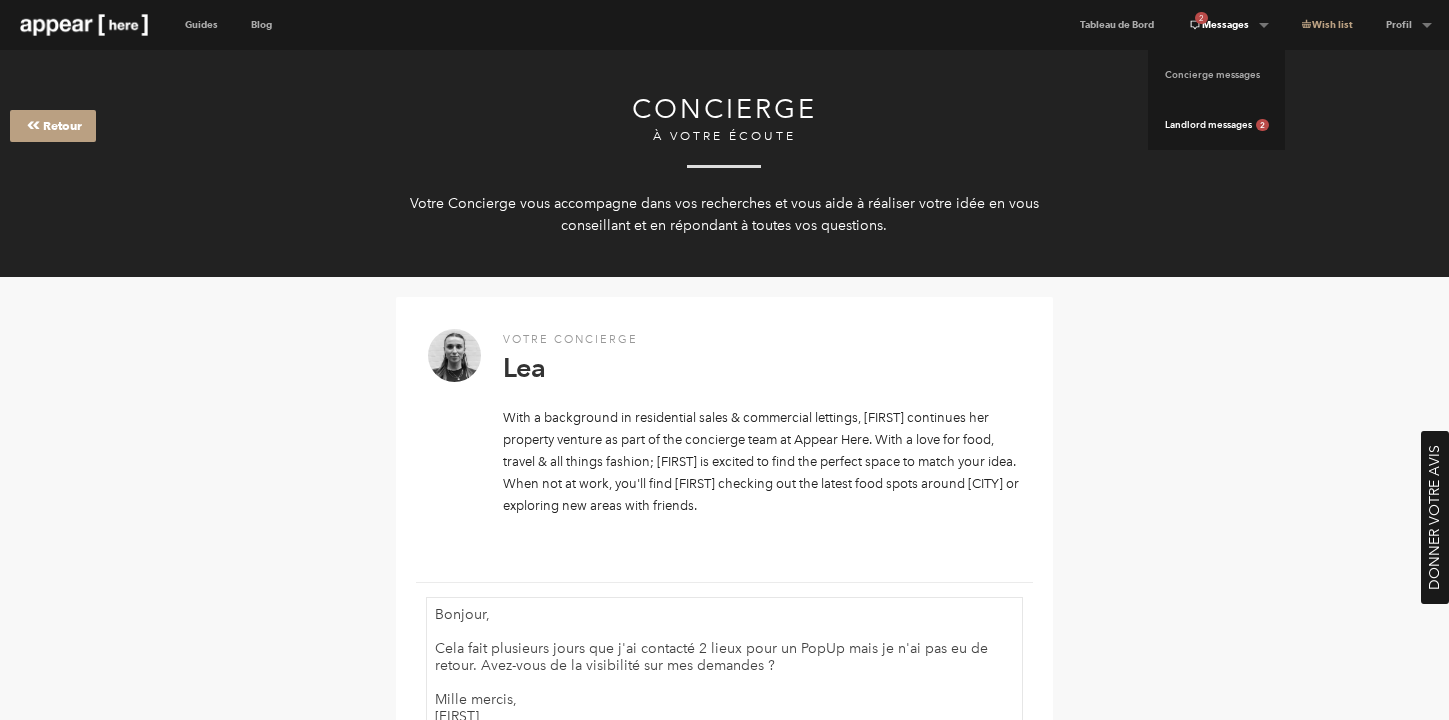 click on "Landlord messages 2" at bounding box center [1216, 125] 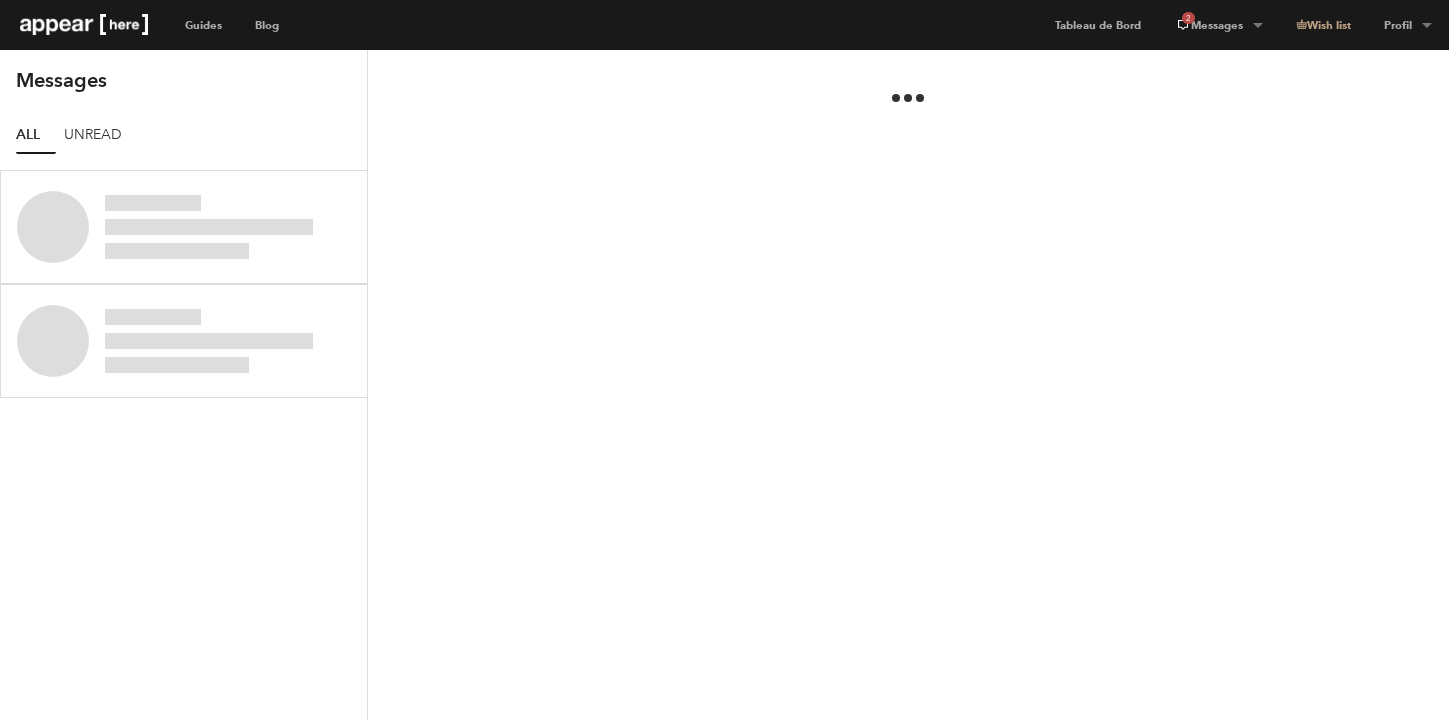 scroll, scrollTop: 0, scrollLeft: 0, axis: both 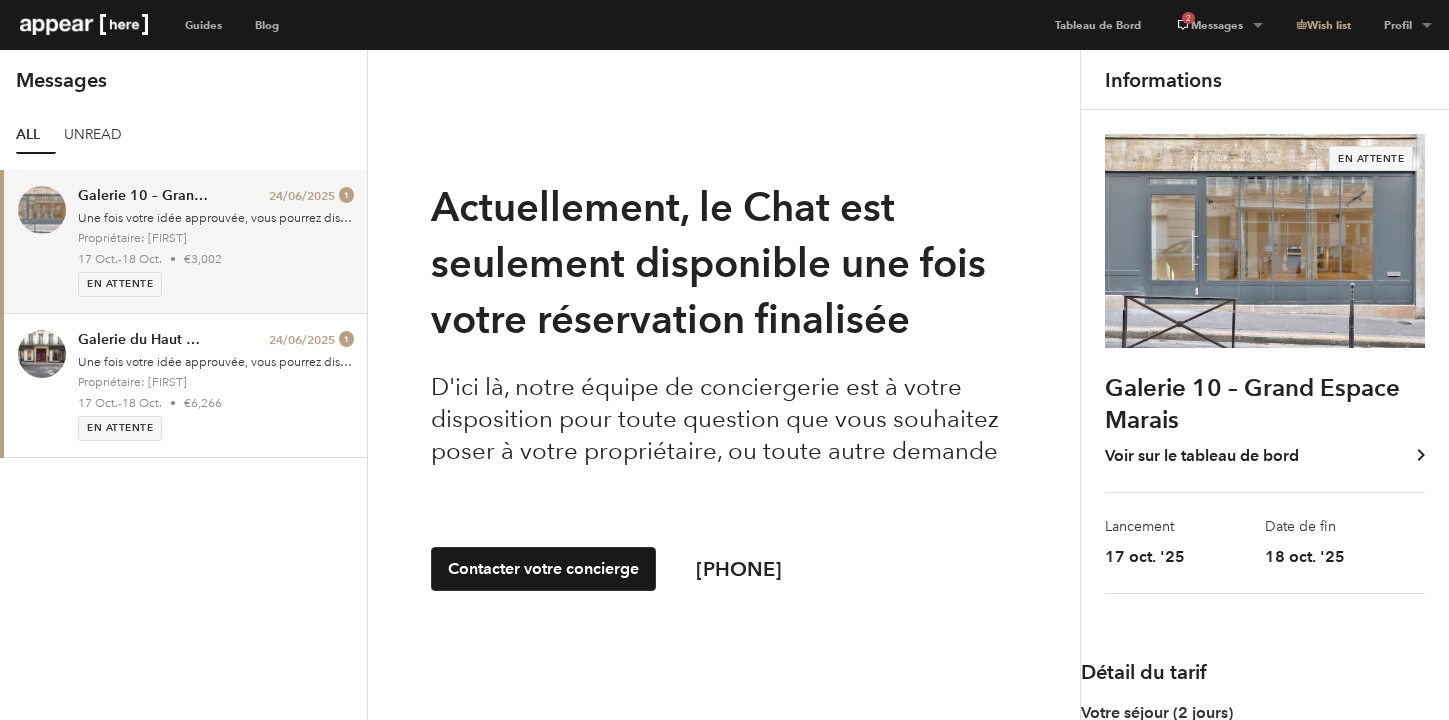 click on "1" at bounding box center [346, 195] 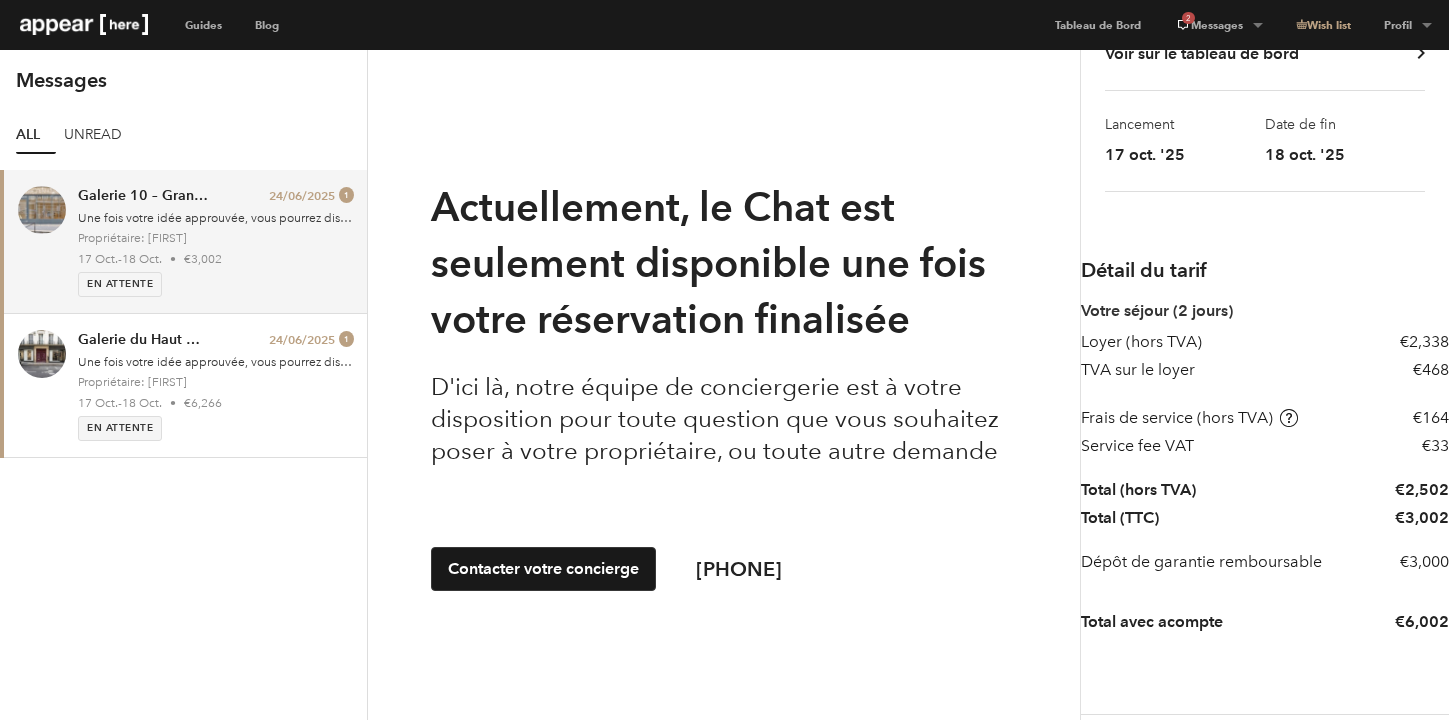 scroll, scrollTop: 624, scrollLeft: 0, axis: vertical 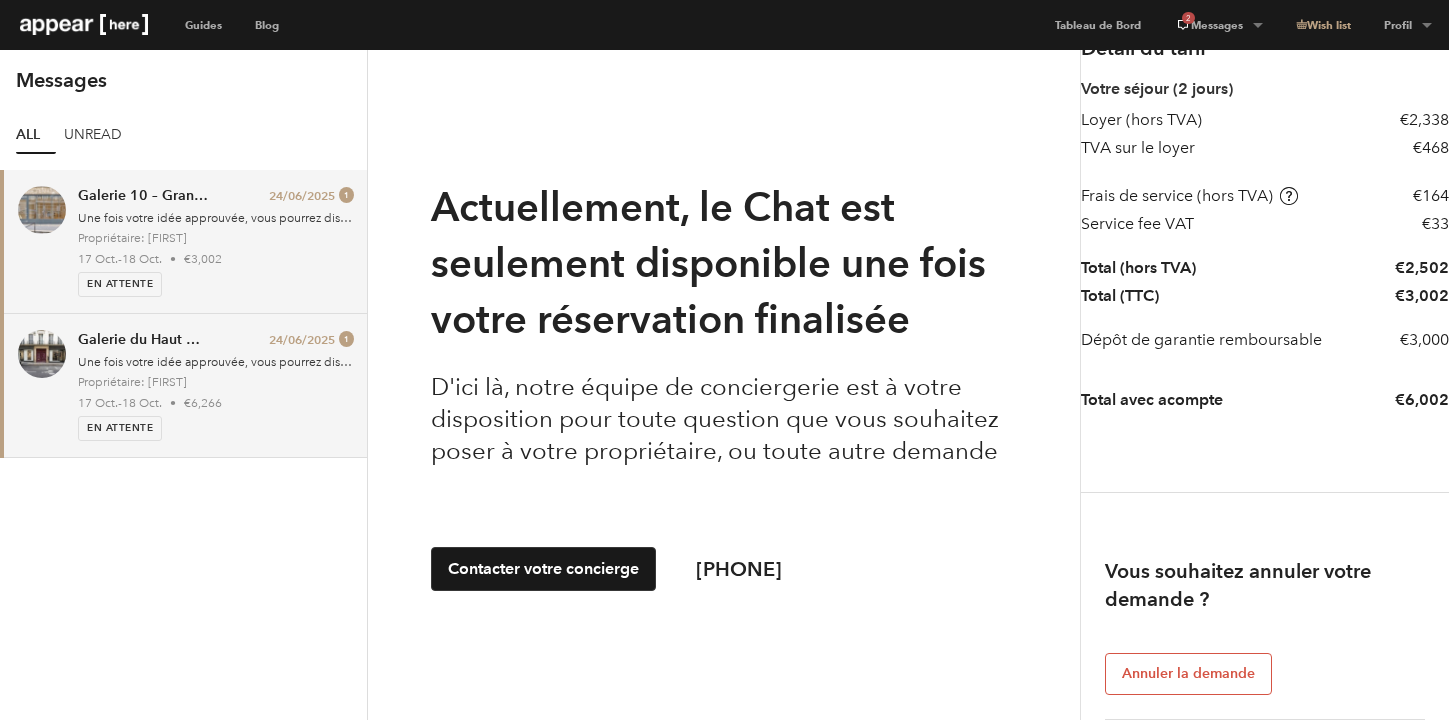 click on "1" at bounding box center [346, 339] 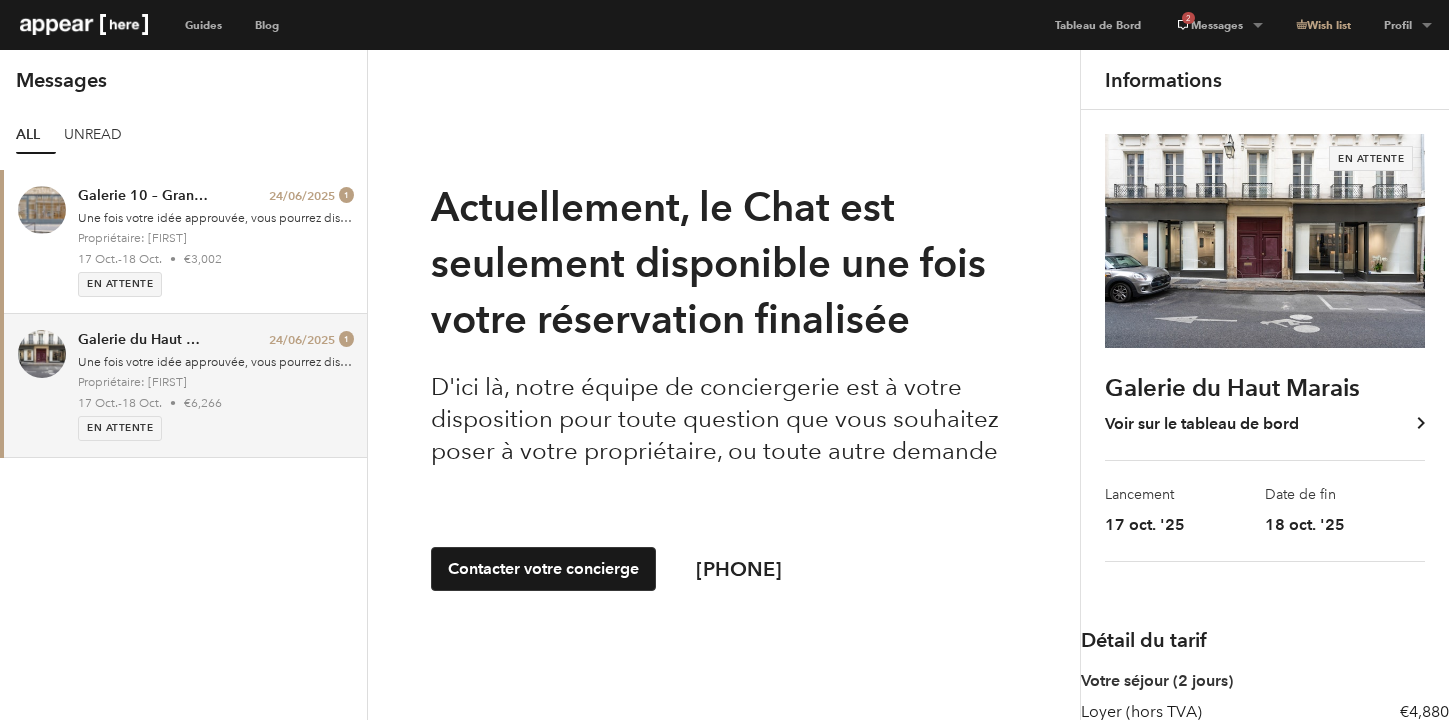 click at bounding box center [84, 24] 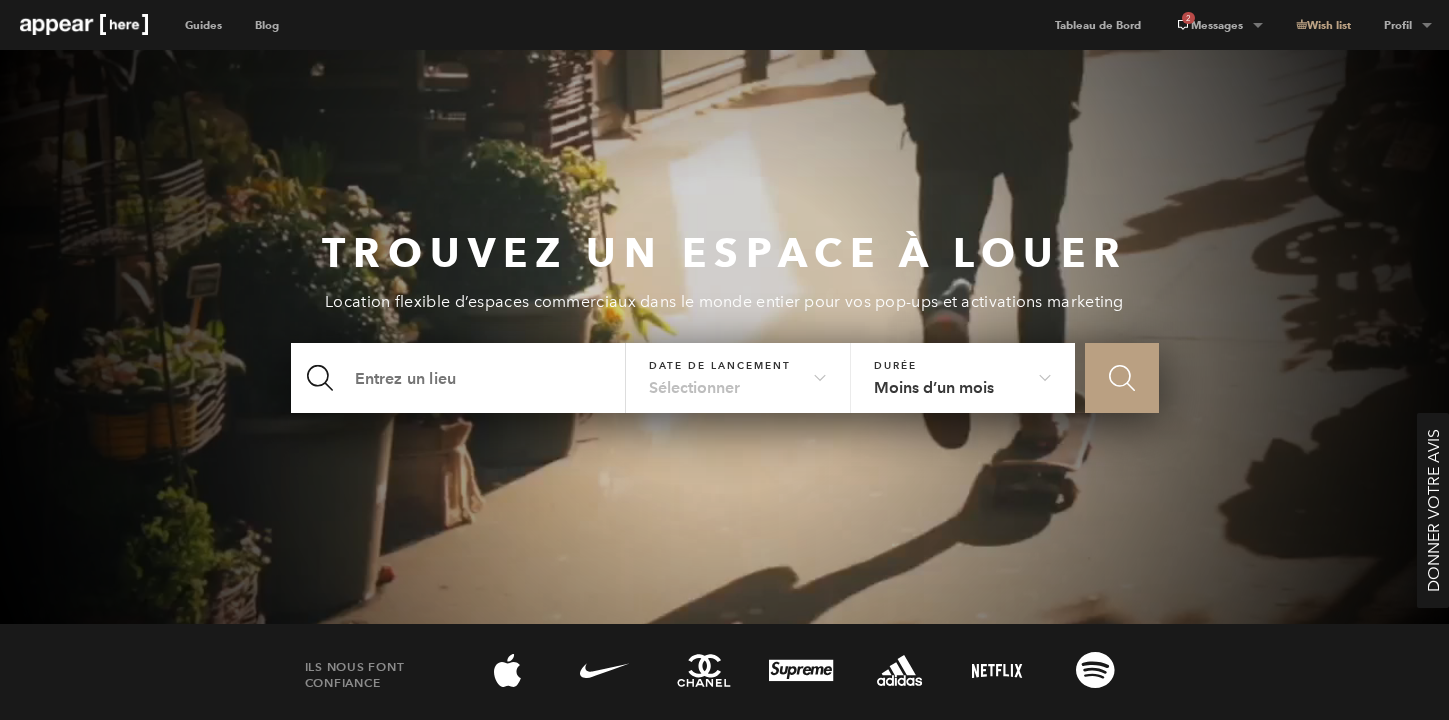 scroll, scrollTop: 0, scrollLeft: 0, axis: both 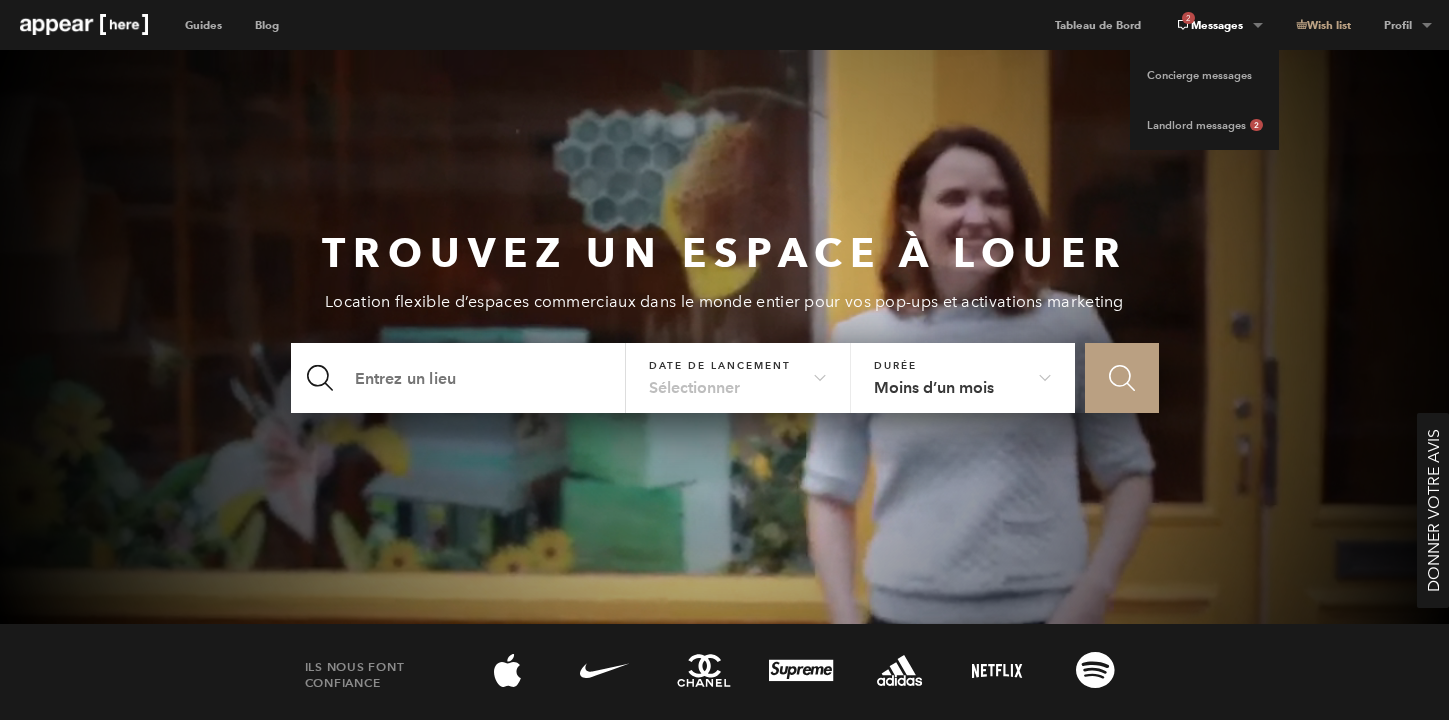 click on "2
Messages" at bounding box center [1218, 25] 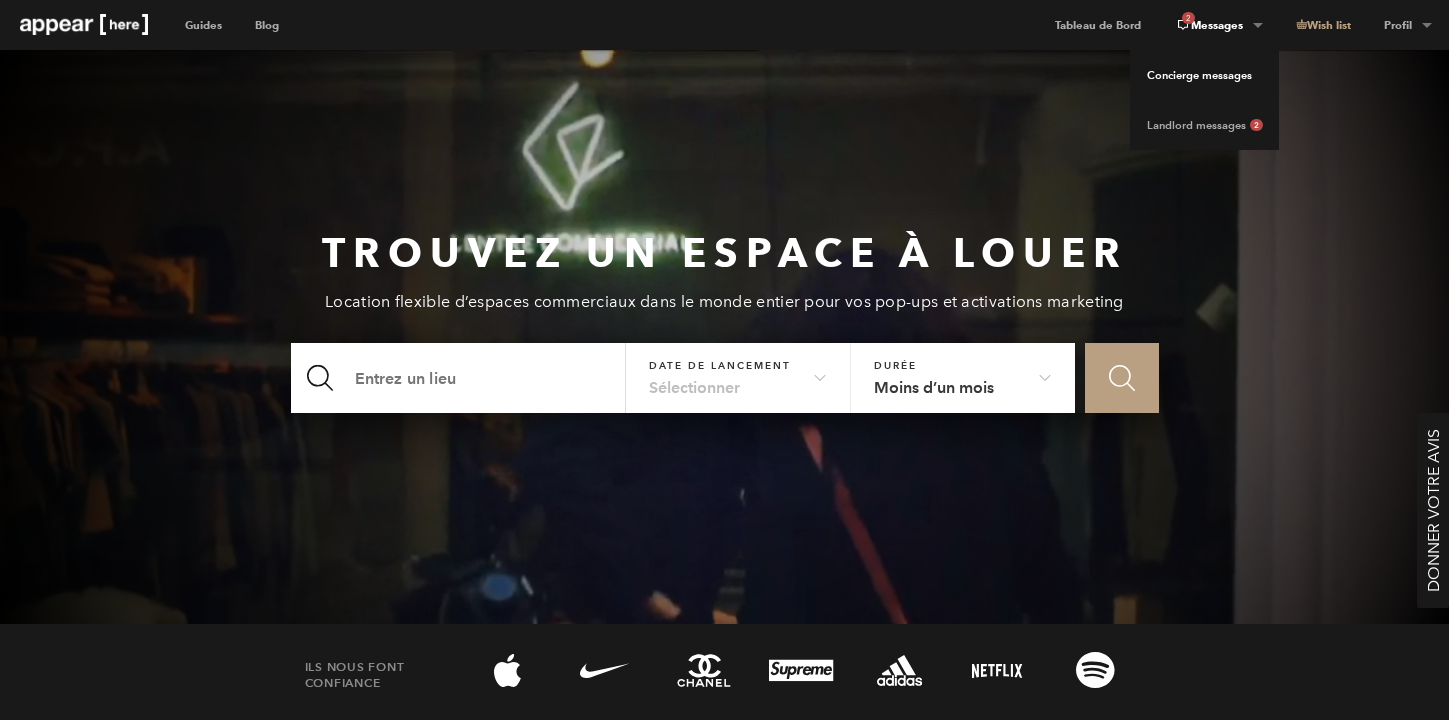 click on "Concierge messages" at bounding box center (1204, 75) 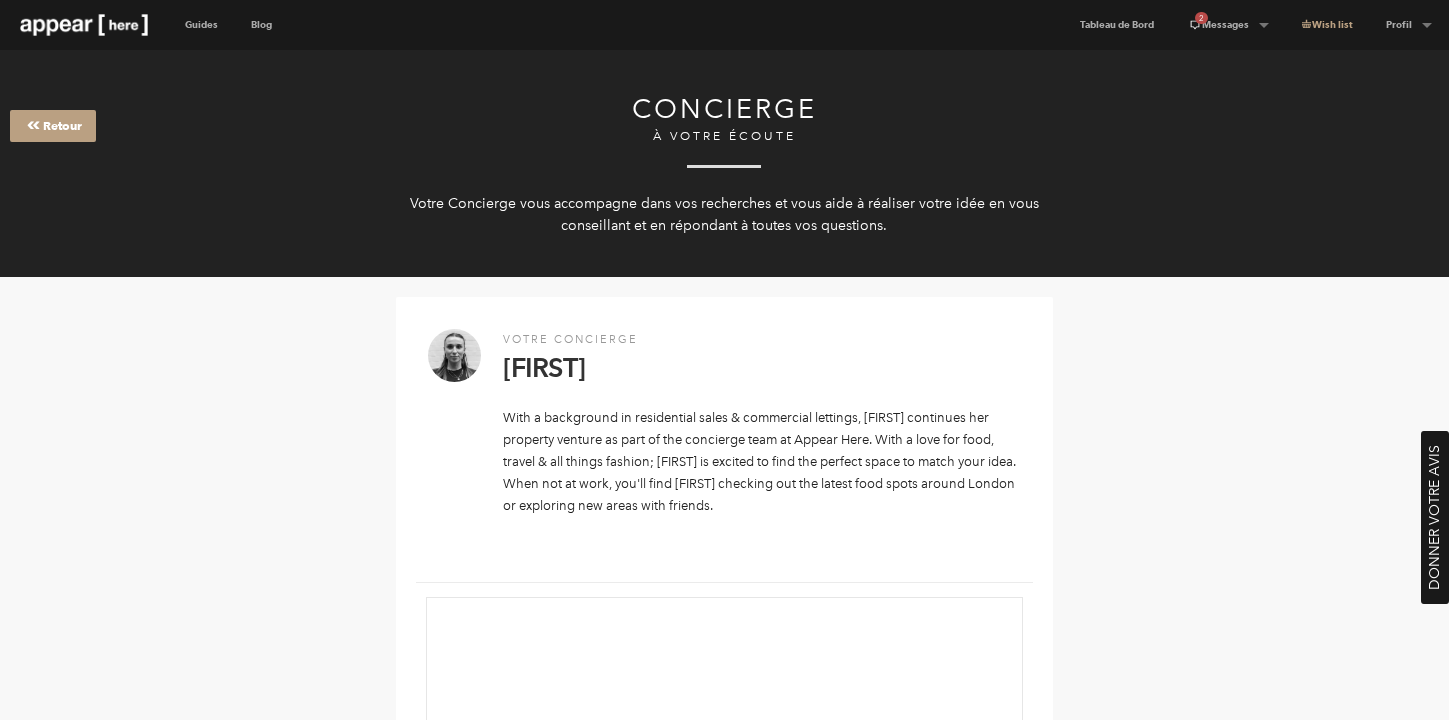 scroll, scrollTop: 0, scrollLeft: 0, axis: both 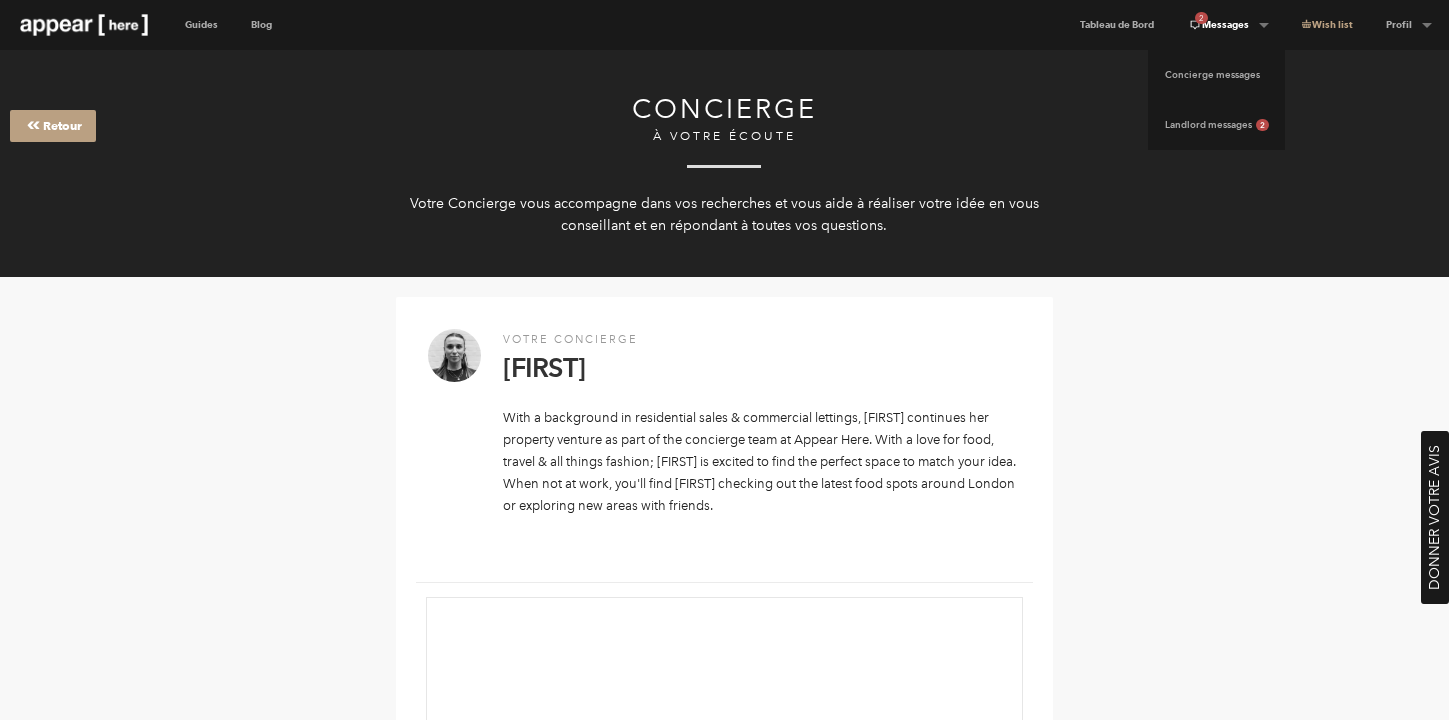 click on "2 Messages" at bounding box center [1228, 25] 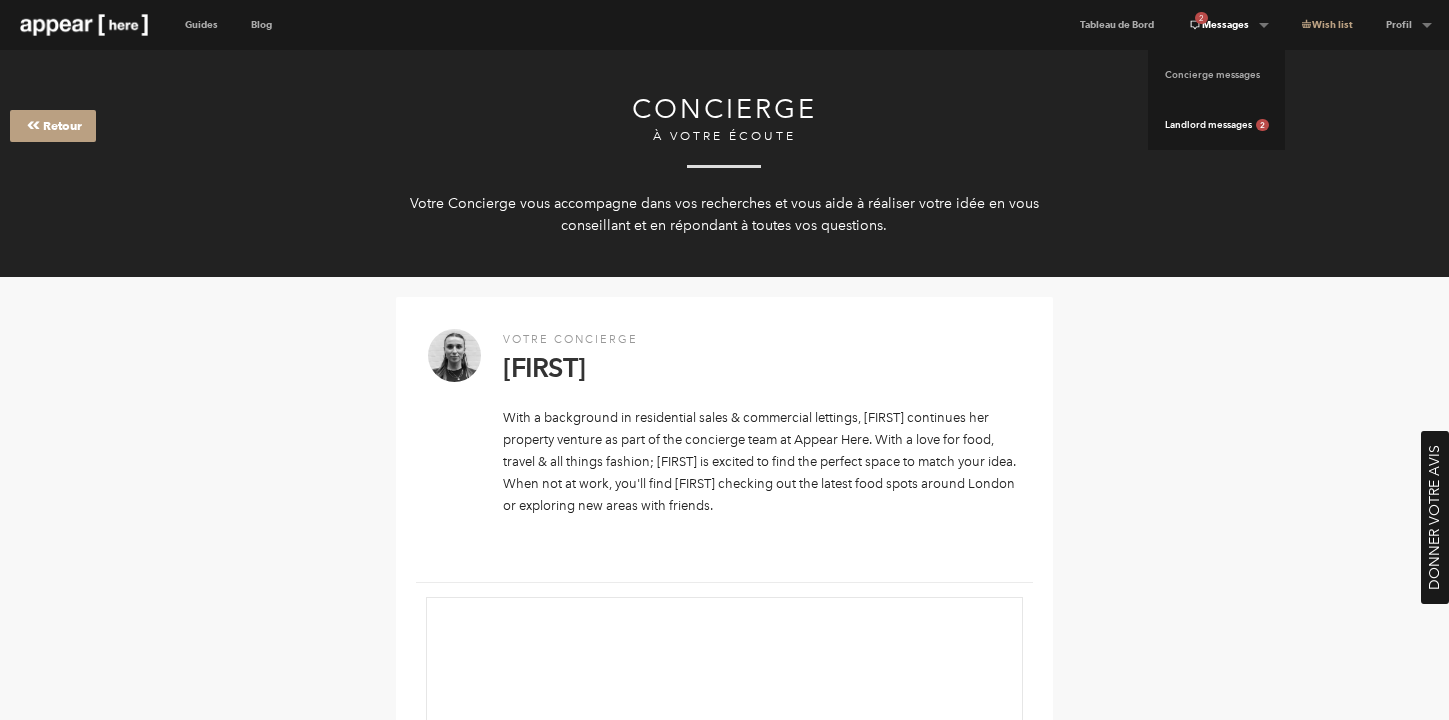 click on "Landlord messages 2" at bounding box center (1216, 125) 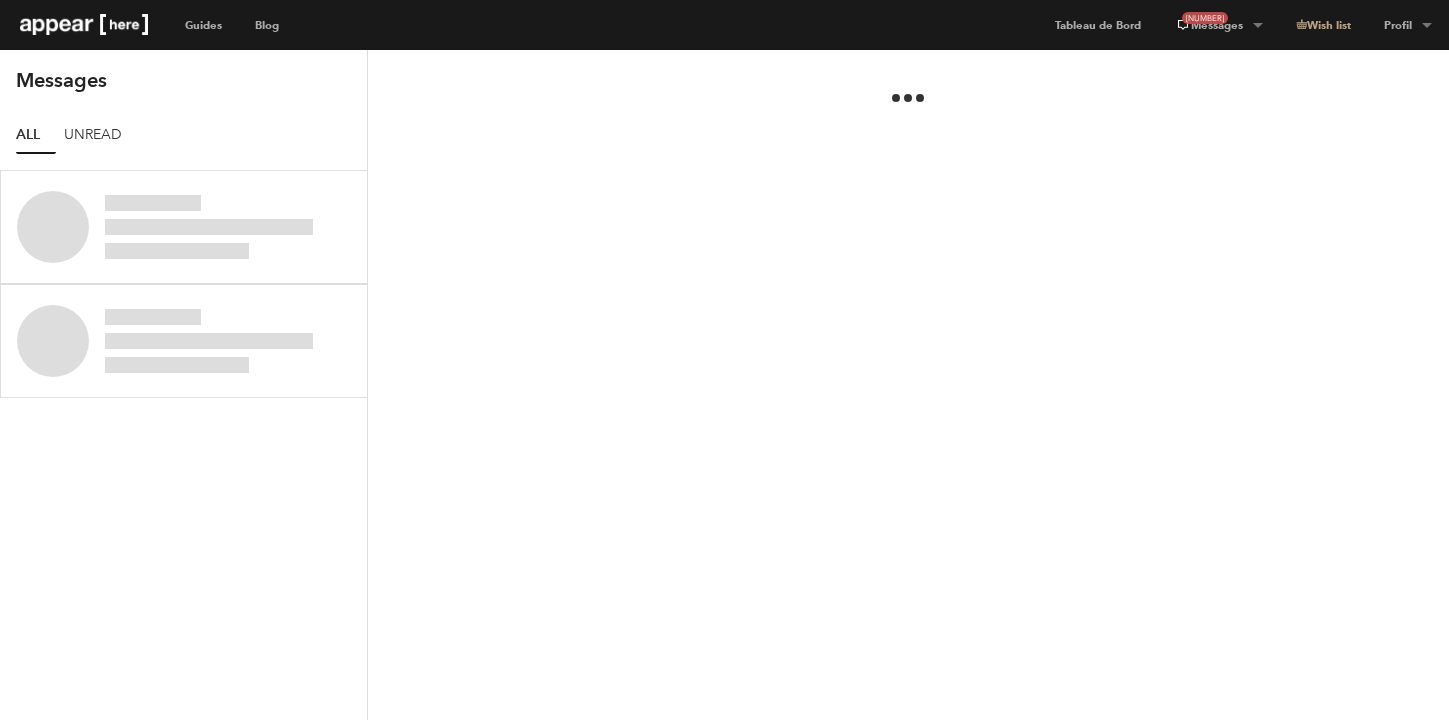 scroll, scrollTop: 0, scrollLeft: 0, axis: both 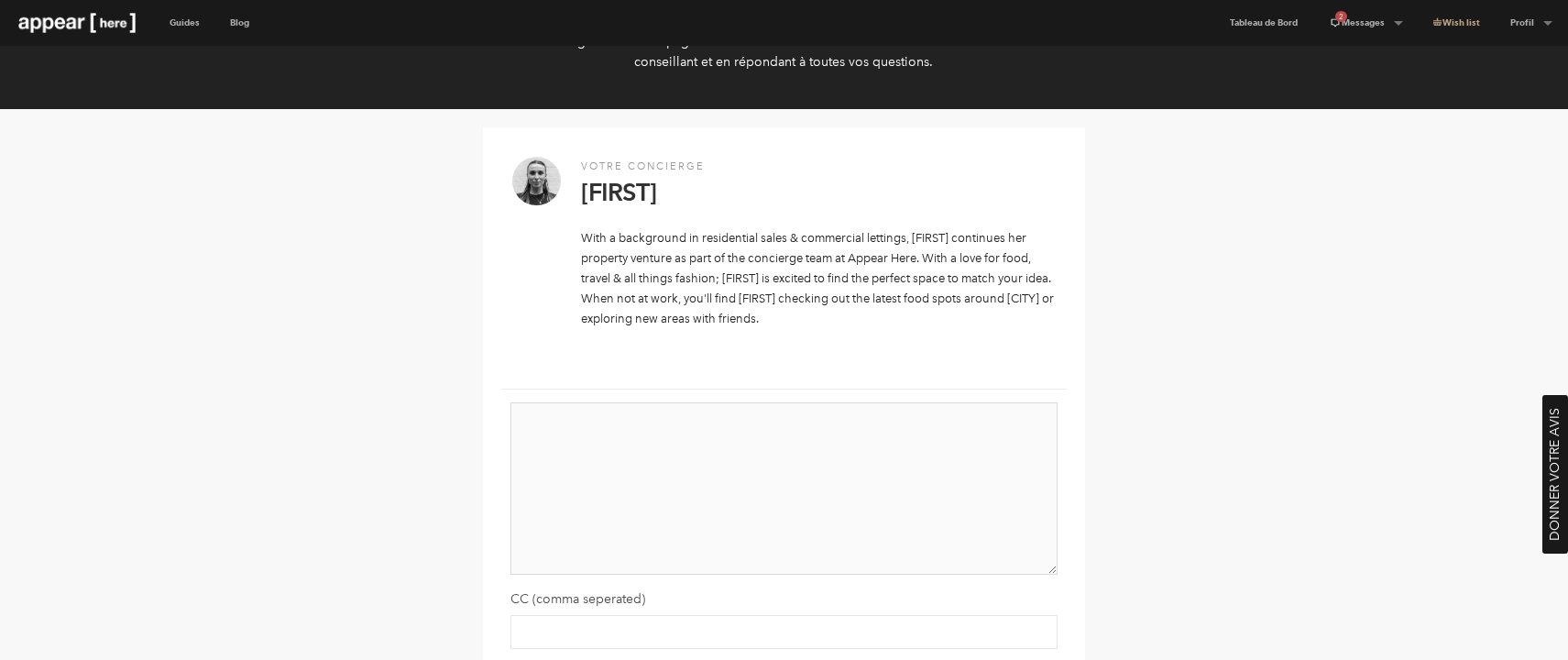 click at bounding box center [784, 489] 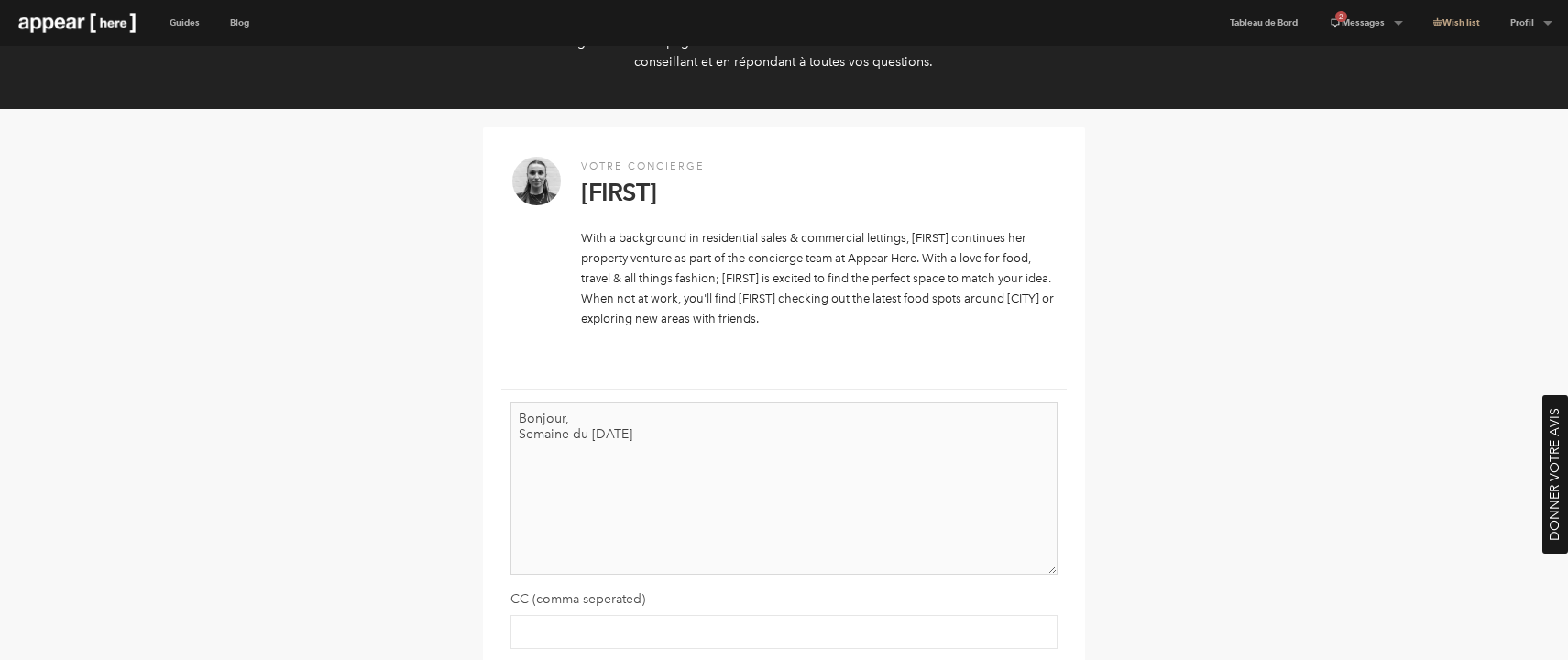 type on "Bonjour,
Semaine du 20 juillet" 